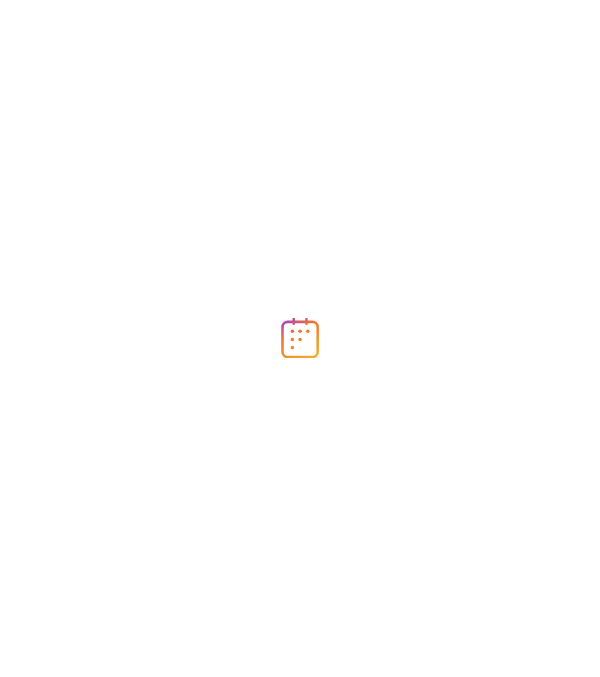 scroll, scrollTop: 0, scrollLeft: 0, axis: both 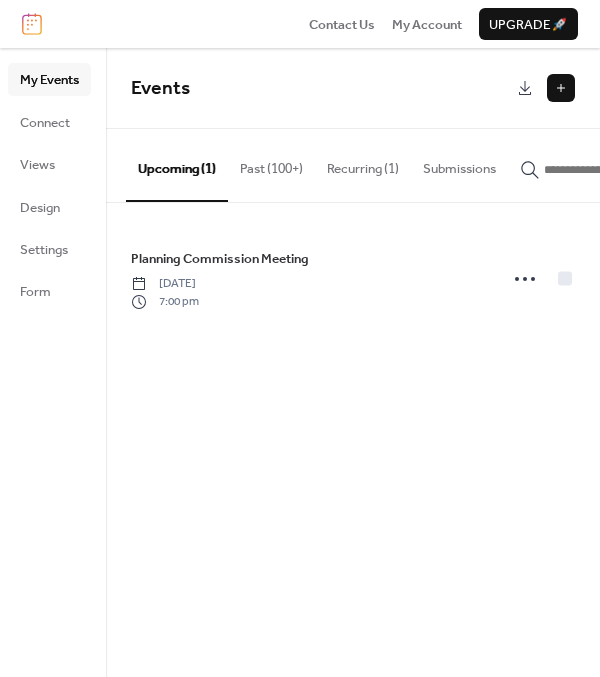click at bounding box center [561, 88] 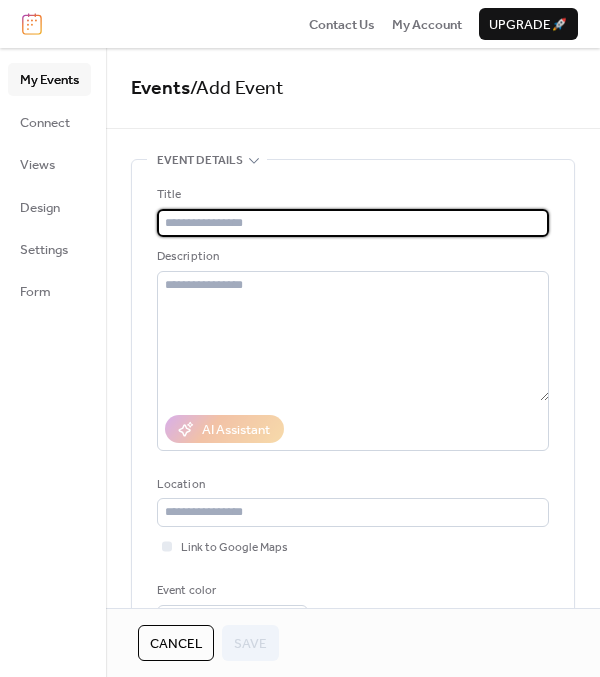 paste on "**********" 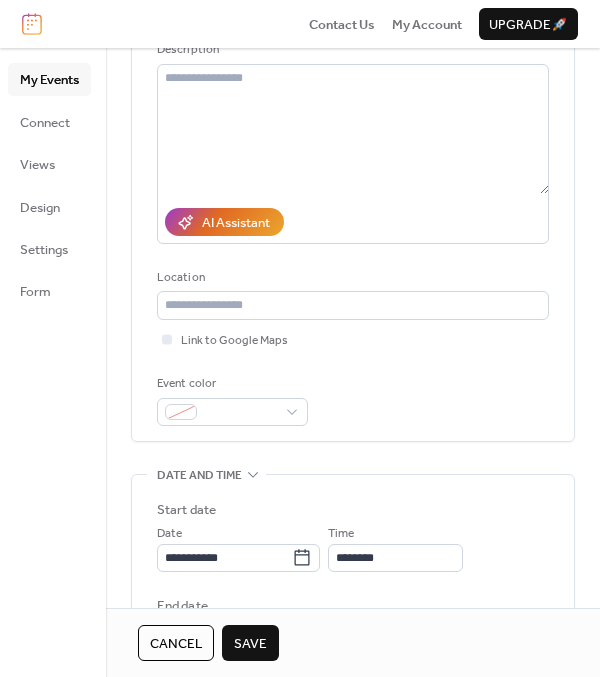 scroll, scrollTop: 300, scrollLeft: 0, axis: vertical 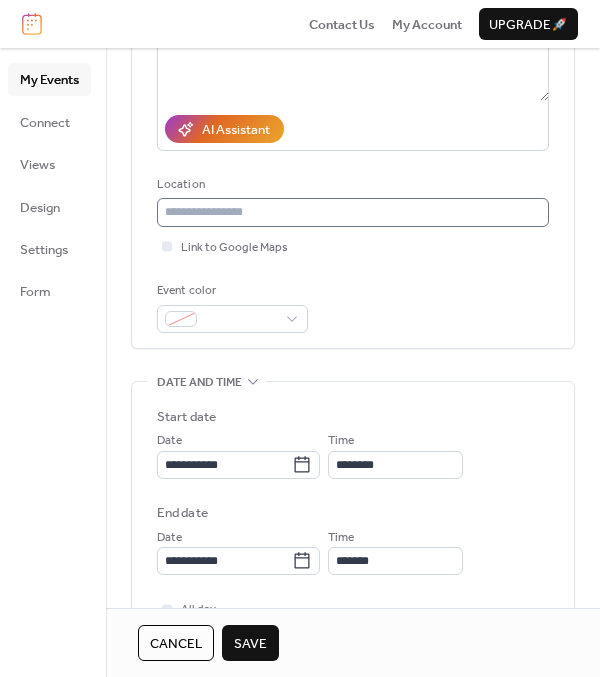 type on "**********" 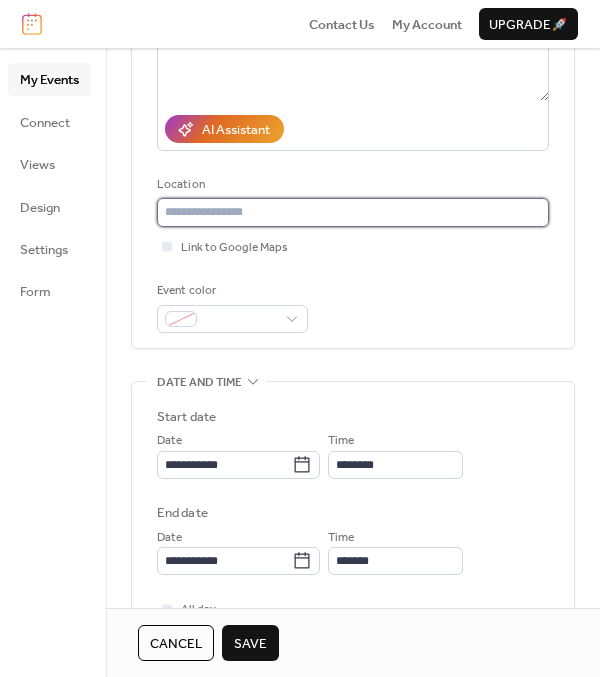 click at bounding box center [353, 212] 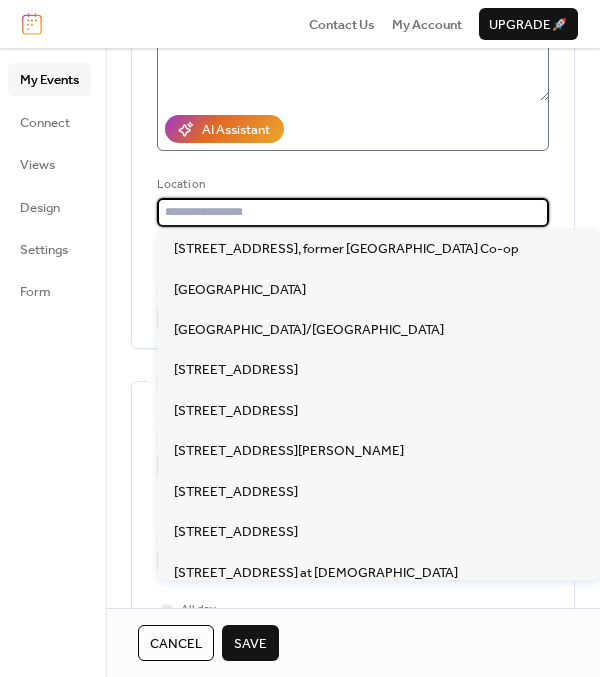 paste on "**********" 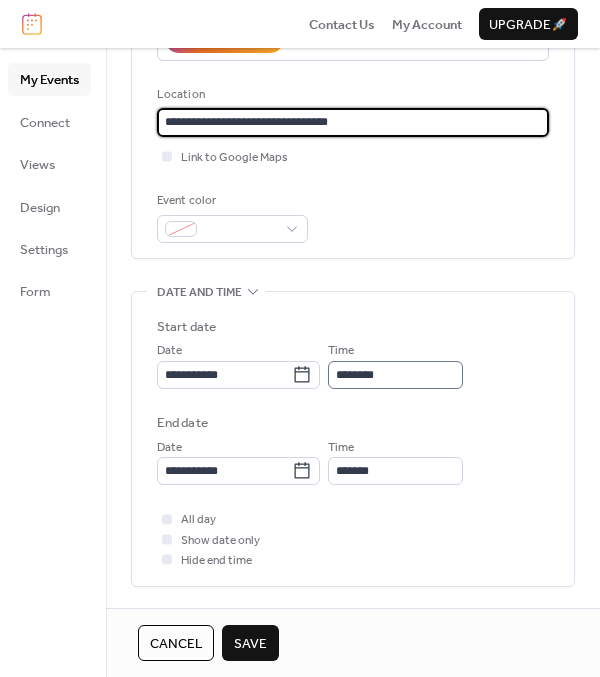 scroll, scrollTop: 500, scrollLeft: 0, axis: vertical 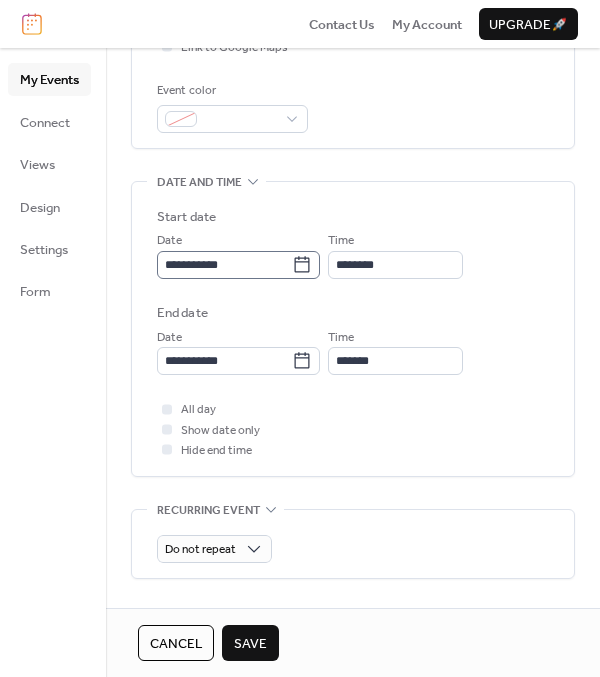 type on "**********" 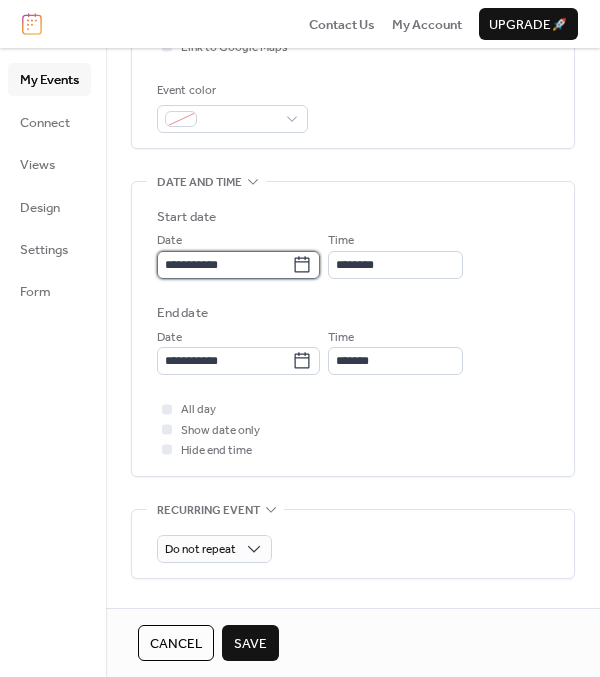 click on "**********" at bounding box center [224, 265] 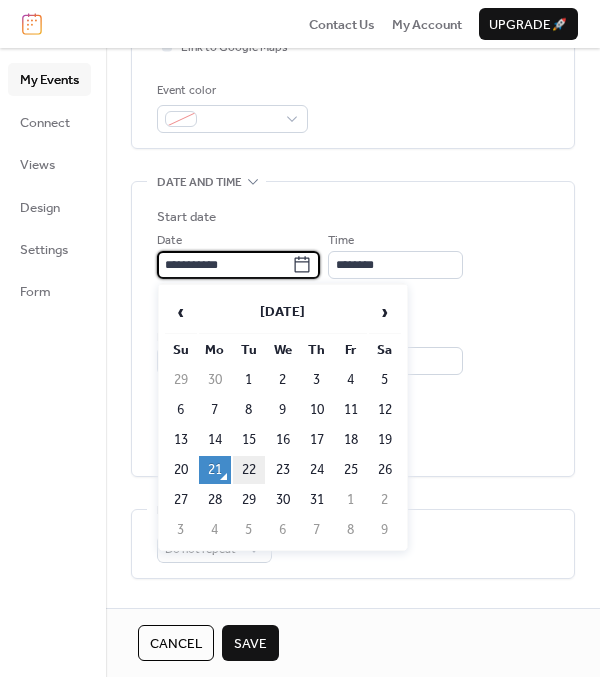 click on "22" at bounding box center [249, 470] 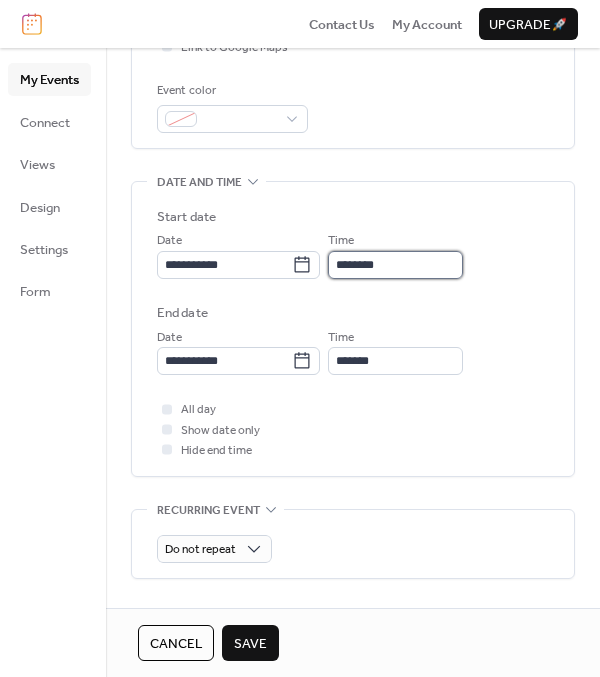click on "********" at bounding box center [395, 265] 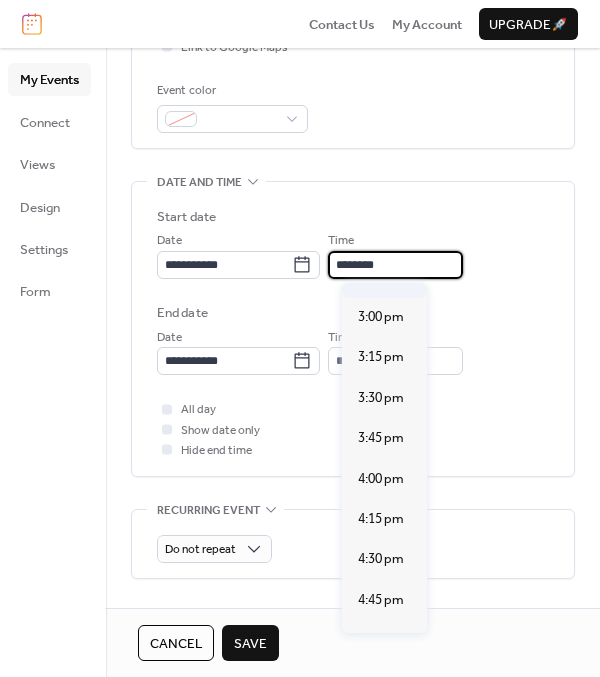 scroll, scrollTop: 2413, scrollLeft: 0, axis: vertical 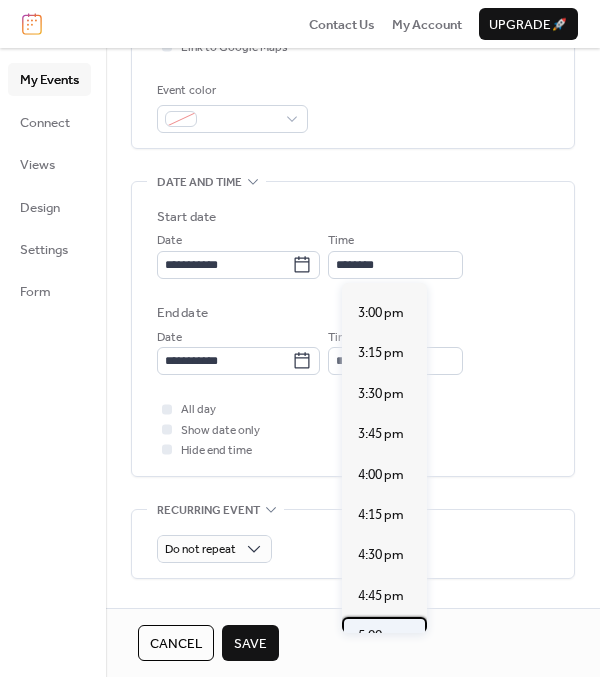 click on "5:00 pm" at bounding box center (381, 636) 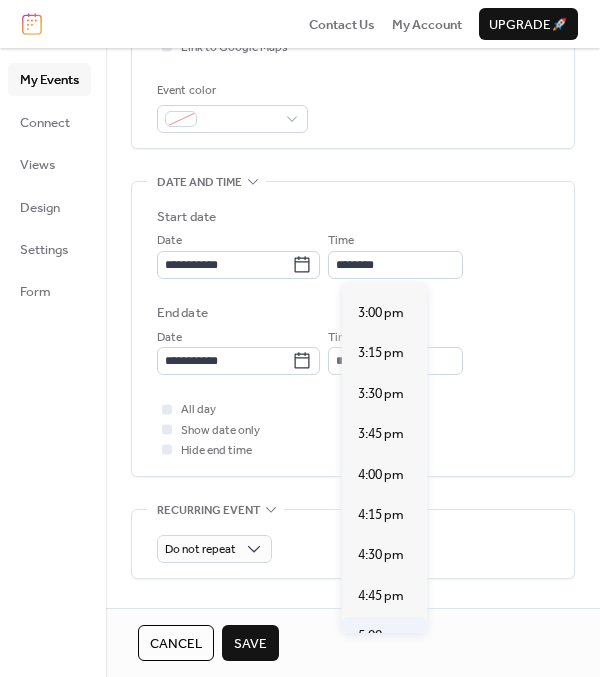 type on "*******" 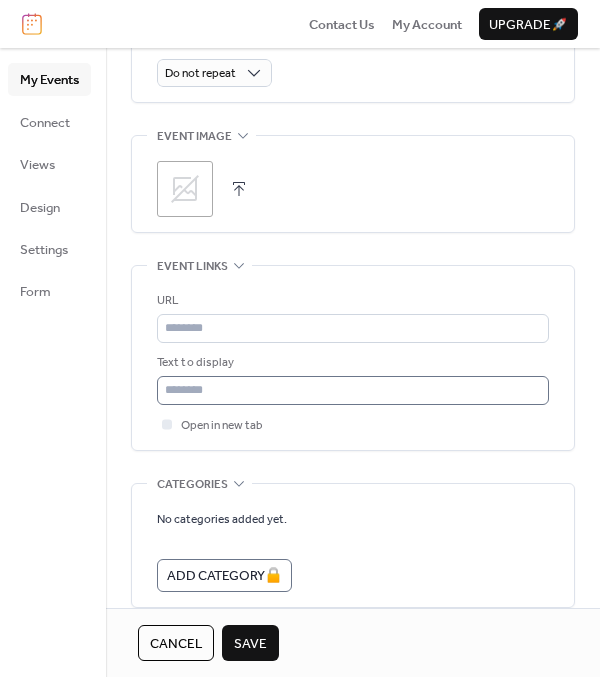 scroll, scrollTop: 1000, scrollLeft: 0, axis: vertical 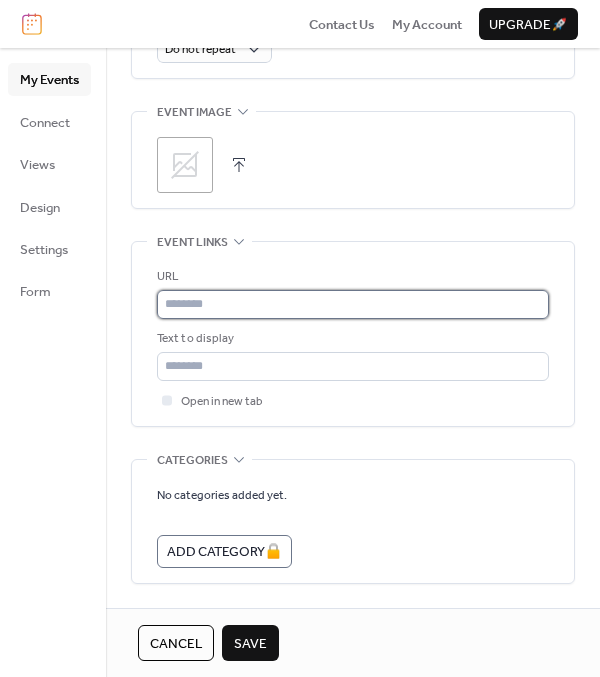 click at bounding box center (353, 304) 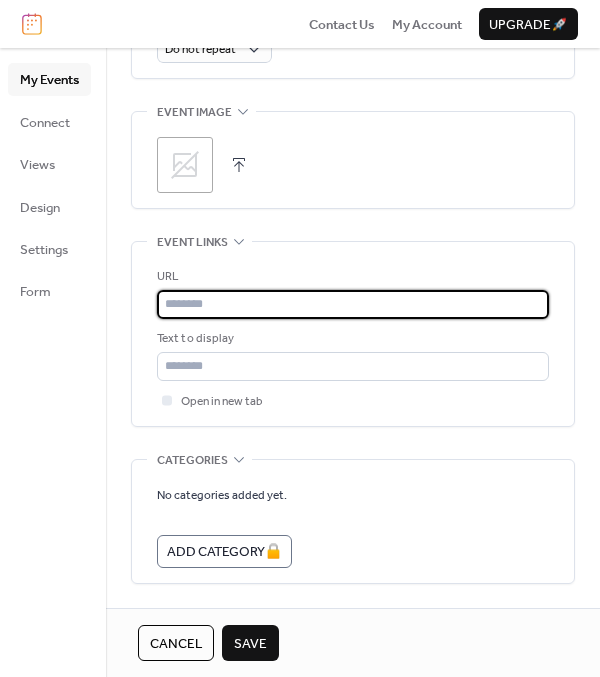 paste on "**********" 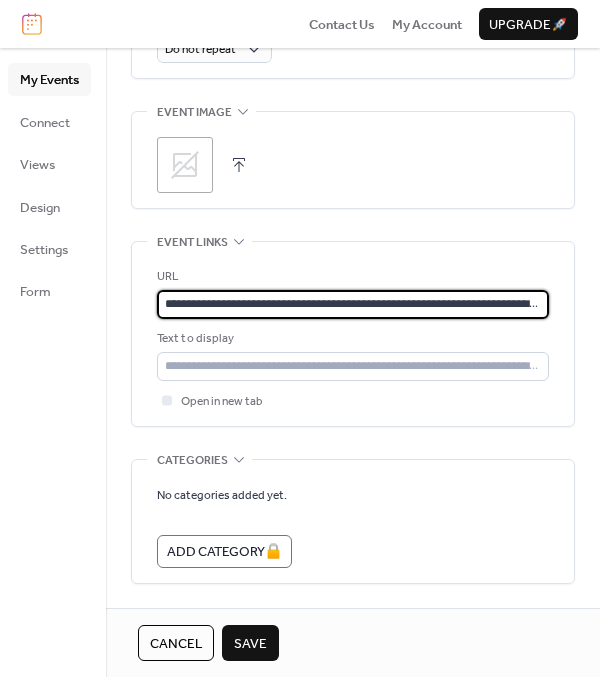 scroll, scrollTop: 0, scrollLeft: 79, axis: horizontal 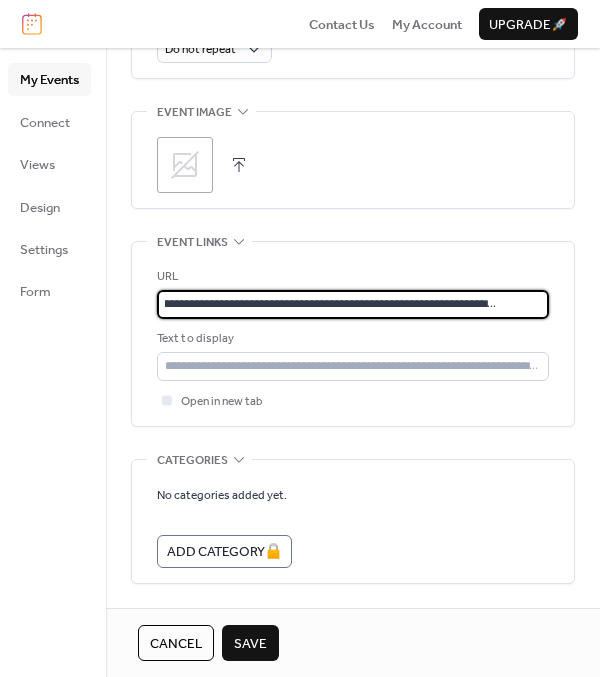 type on "**********" 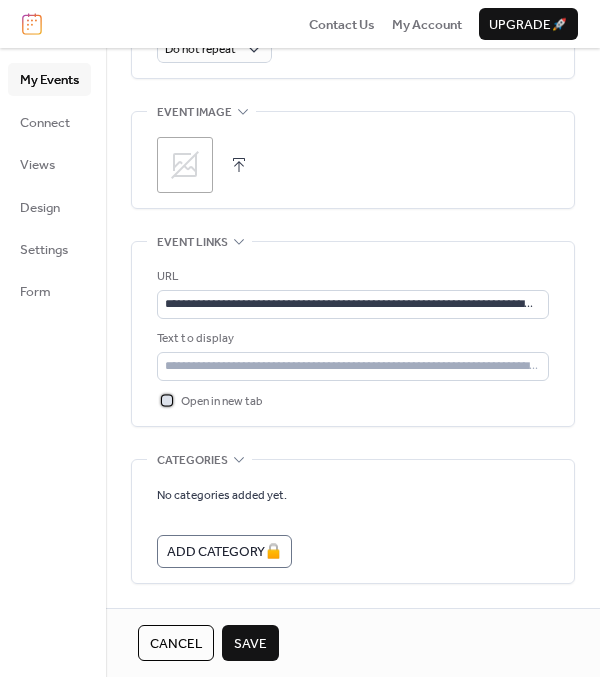 click on "Open in new tab" at bounding box center [222, 402] 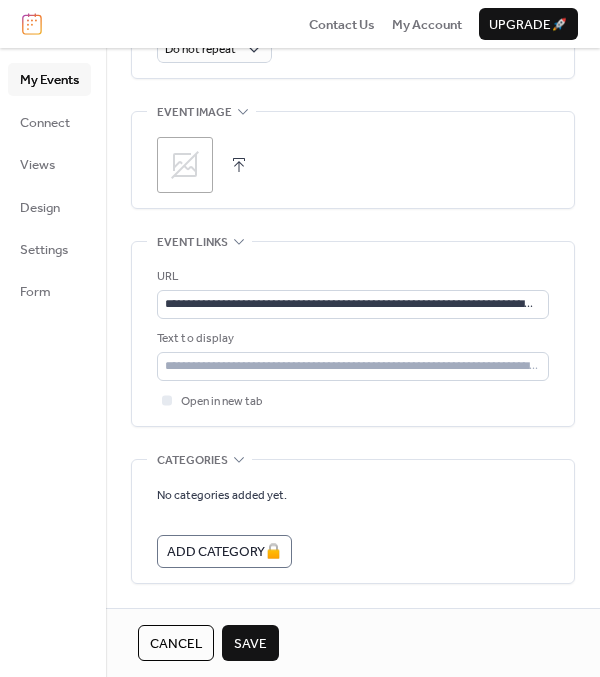 click on "Text to display" at bounding box center [351, 339] 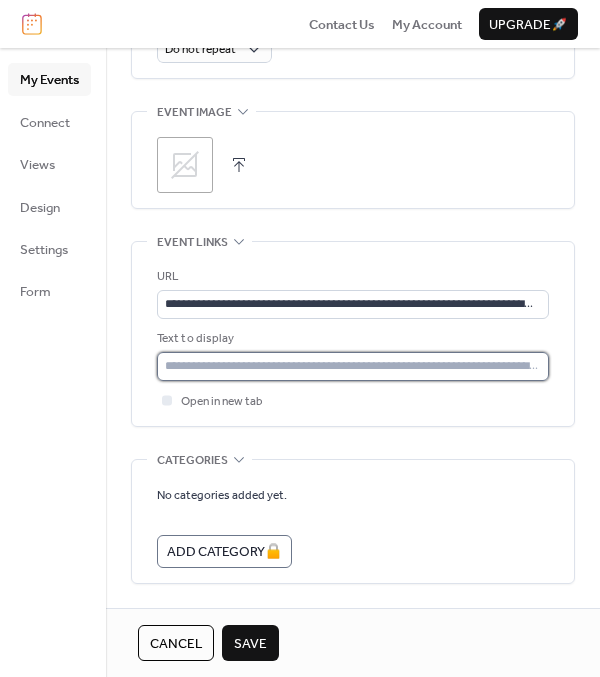 click at bounding box center (353, 366) 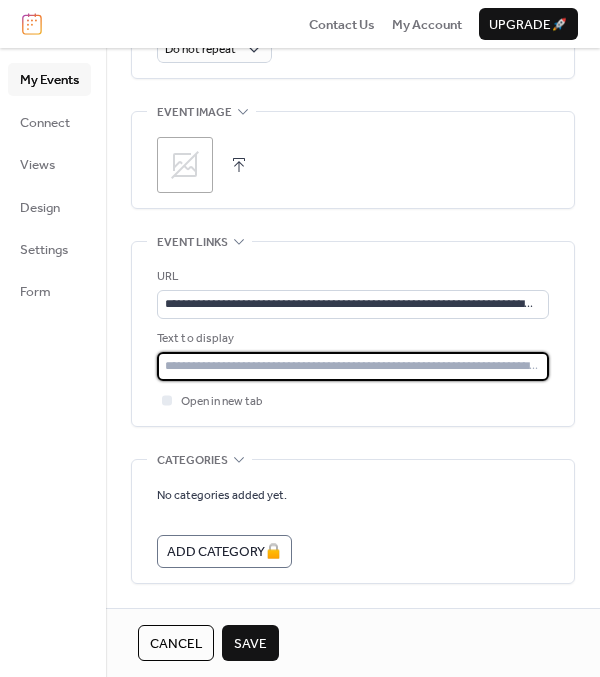 type on "**********" 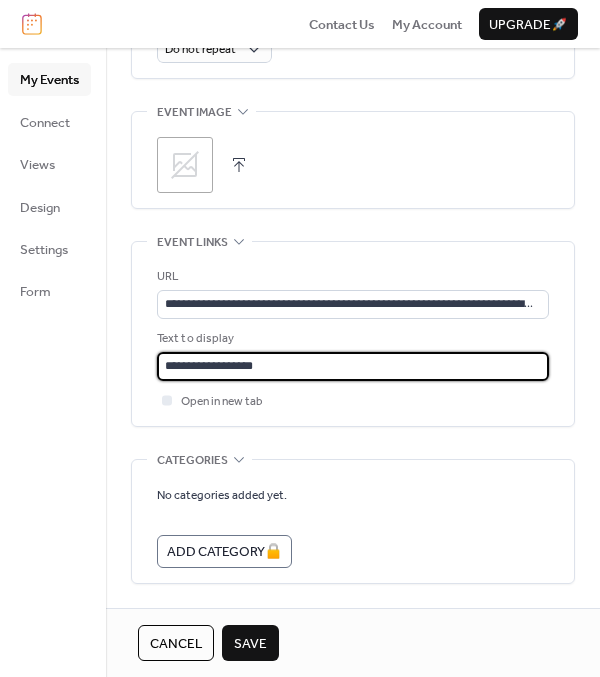 click on "Save" at bounding box center [250, 644] 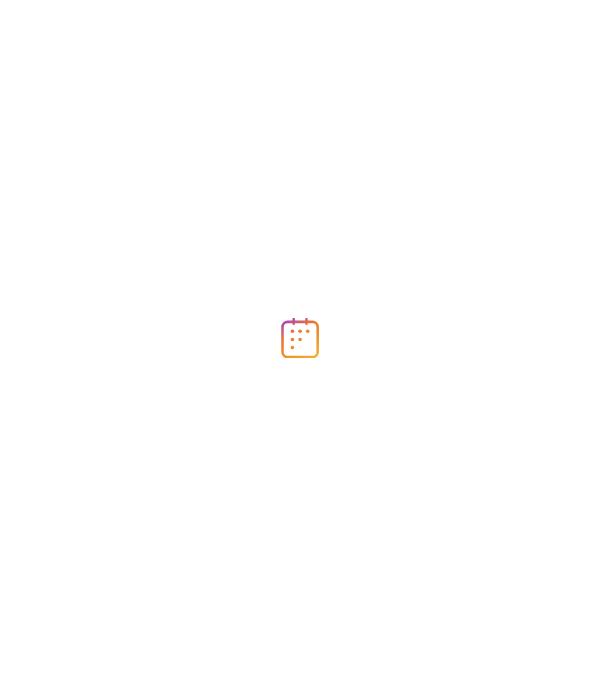 scroll, scrollTop: 0, scrollLeft: 0, axis: both 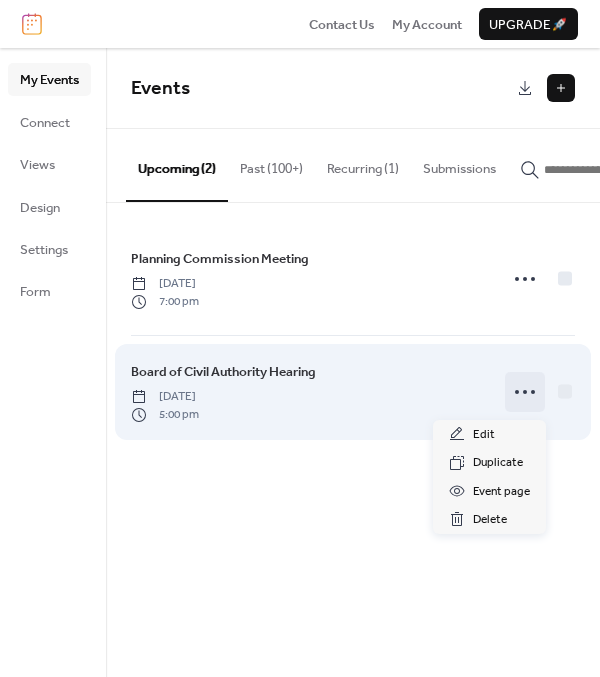 click 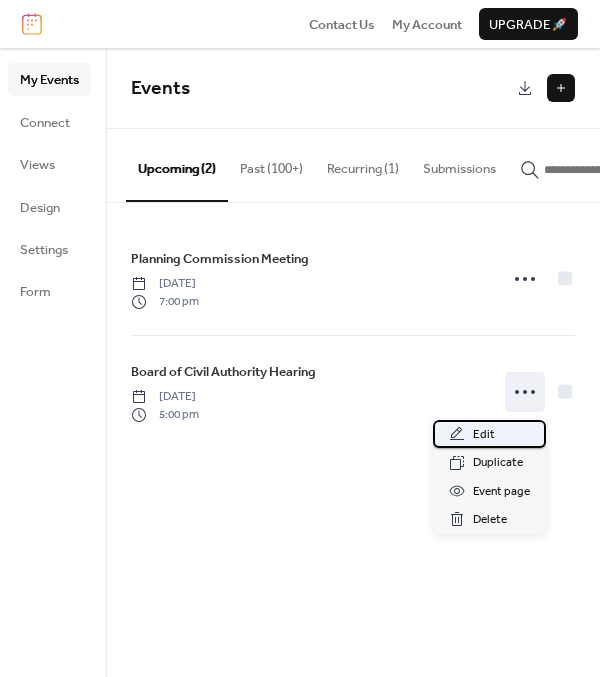 click on "Edit" at bounding box center [484, 435] 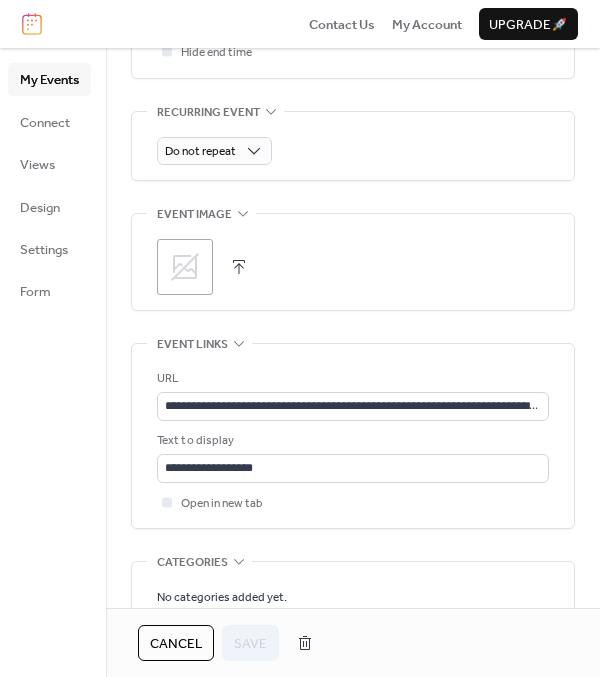 scroll, scrollTop: 899, scrollLeft: 0, axis: vertical 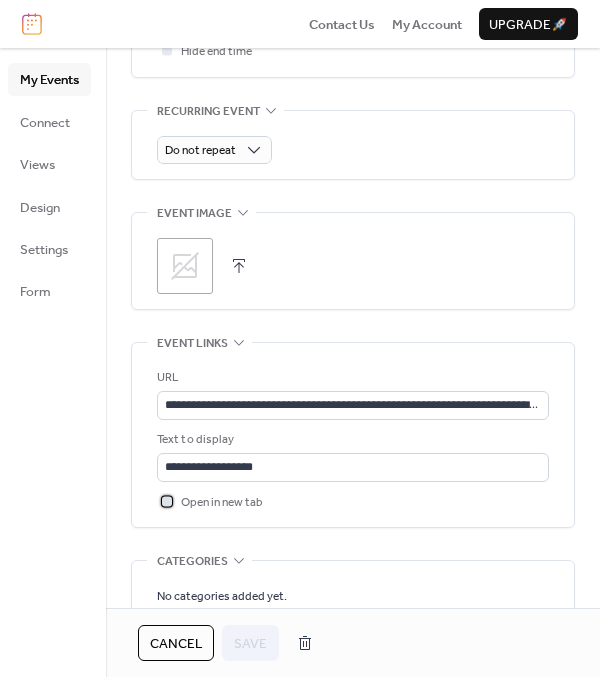click at bounding box center [167, 501] 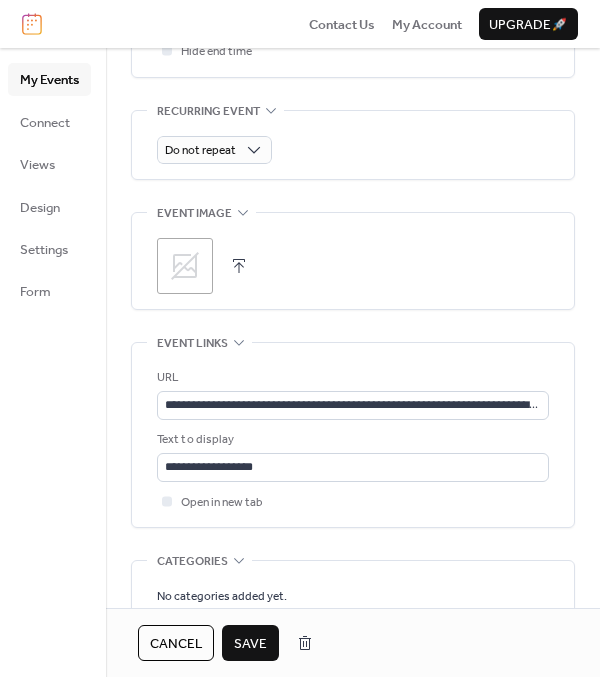click on "Save" at bounding box center (250, 644) 